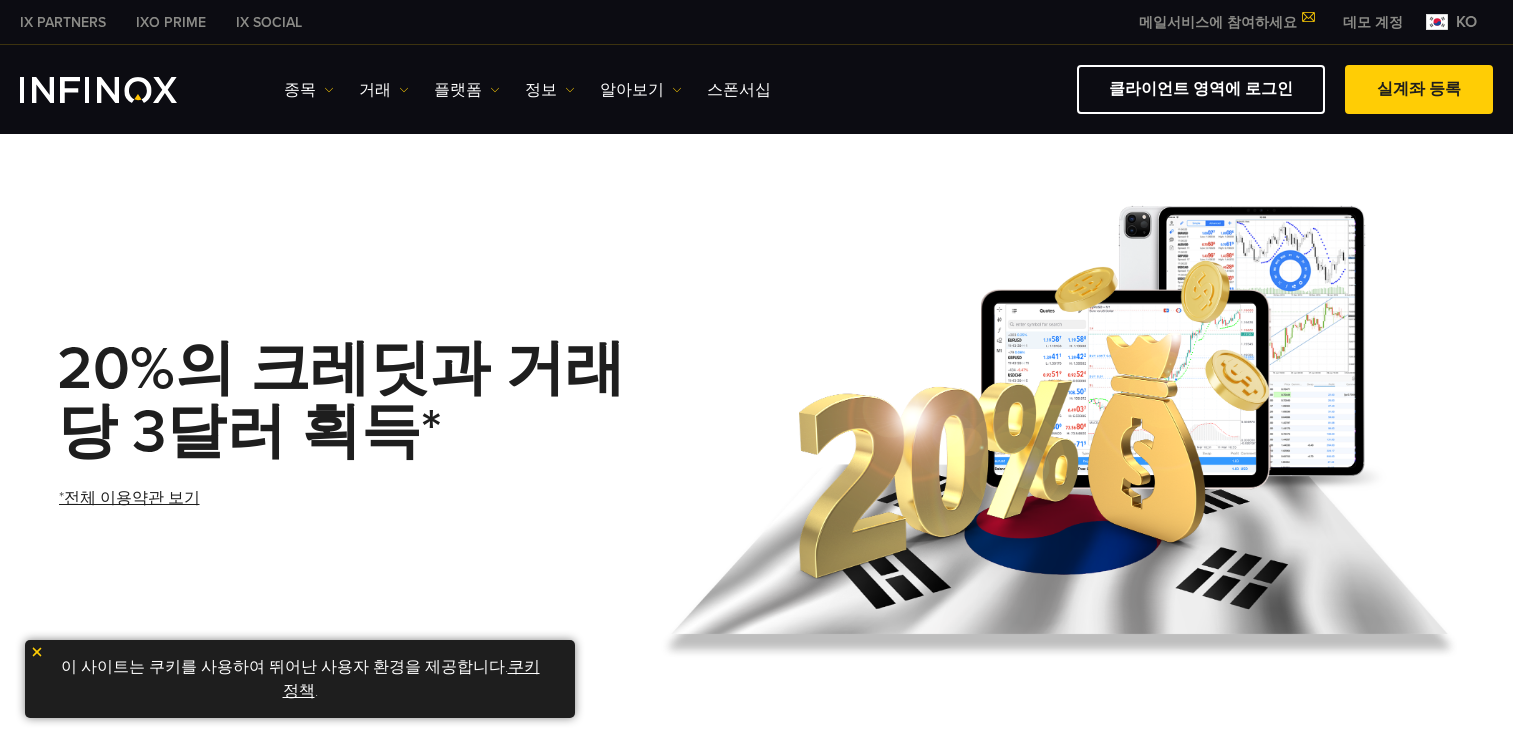 scroll, scrollTop: 0, scrollLeft: 0, axis: both 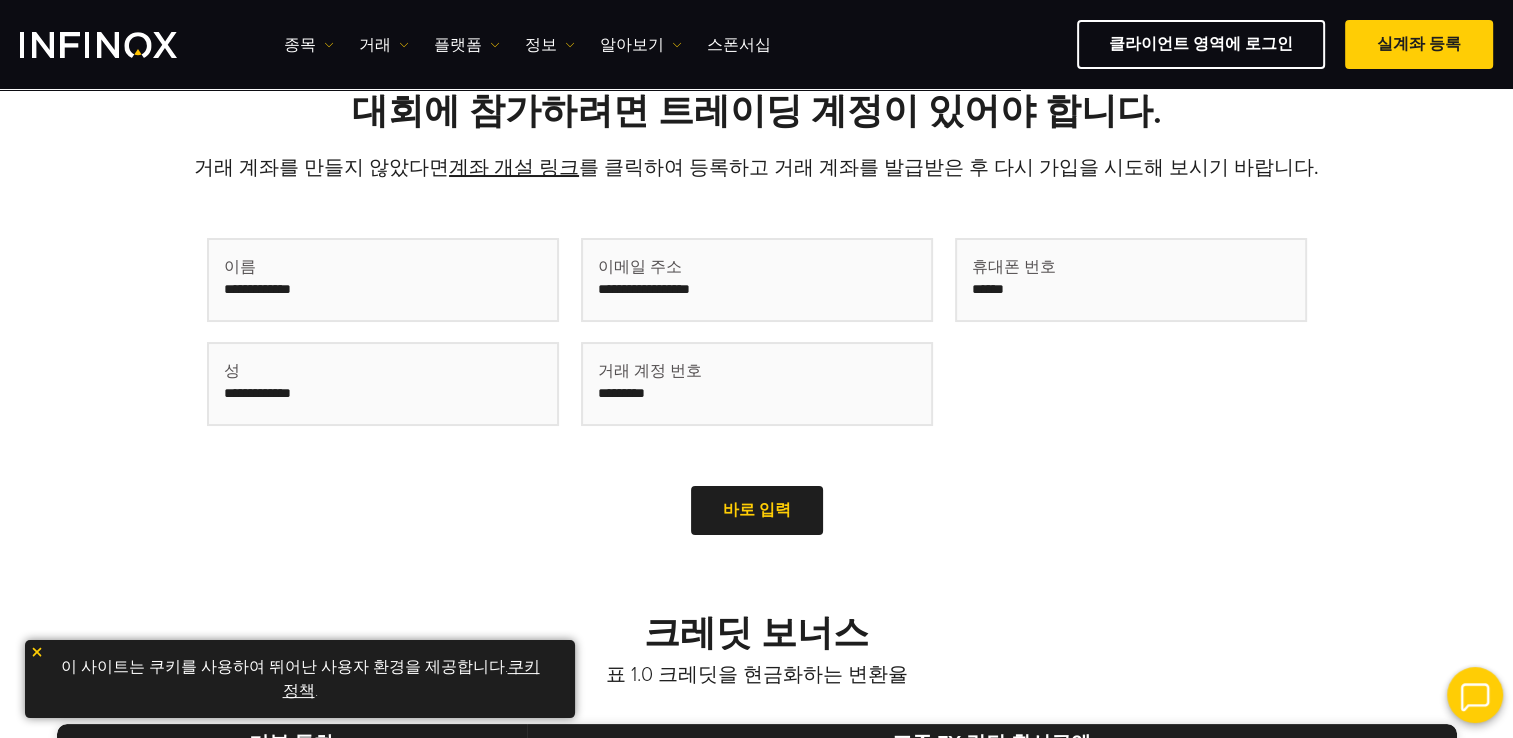 drag, startPoint x: 219, startPoint y: 289, endPoint x: 602, endPoint y: 287, distance: 383.00522 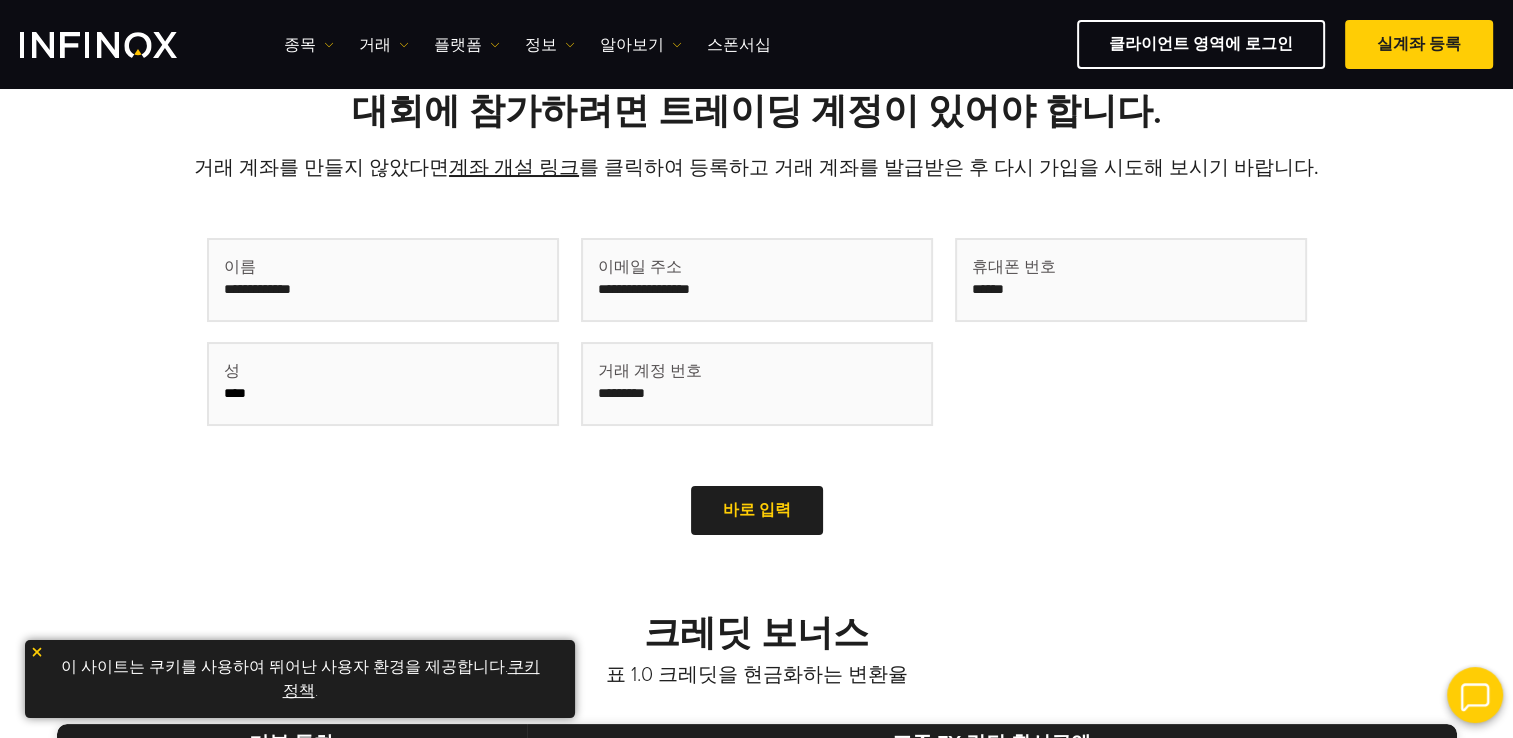 type on "****" 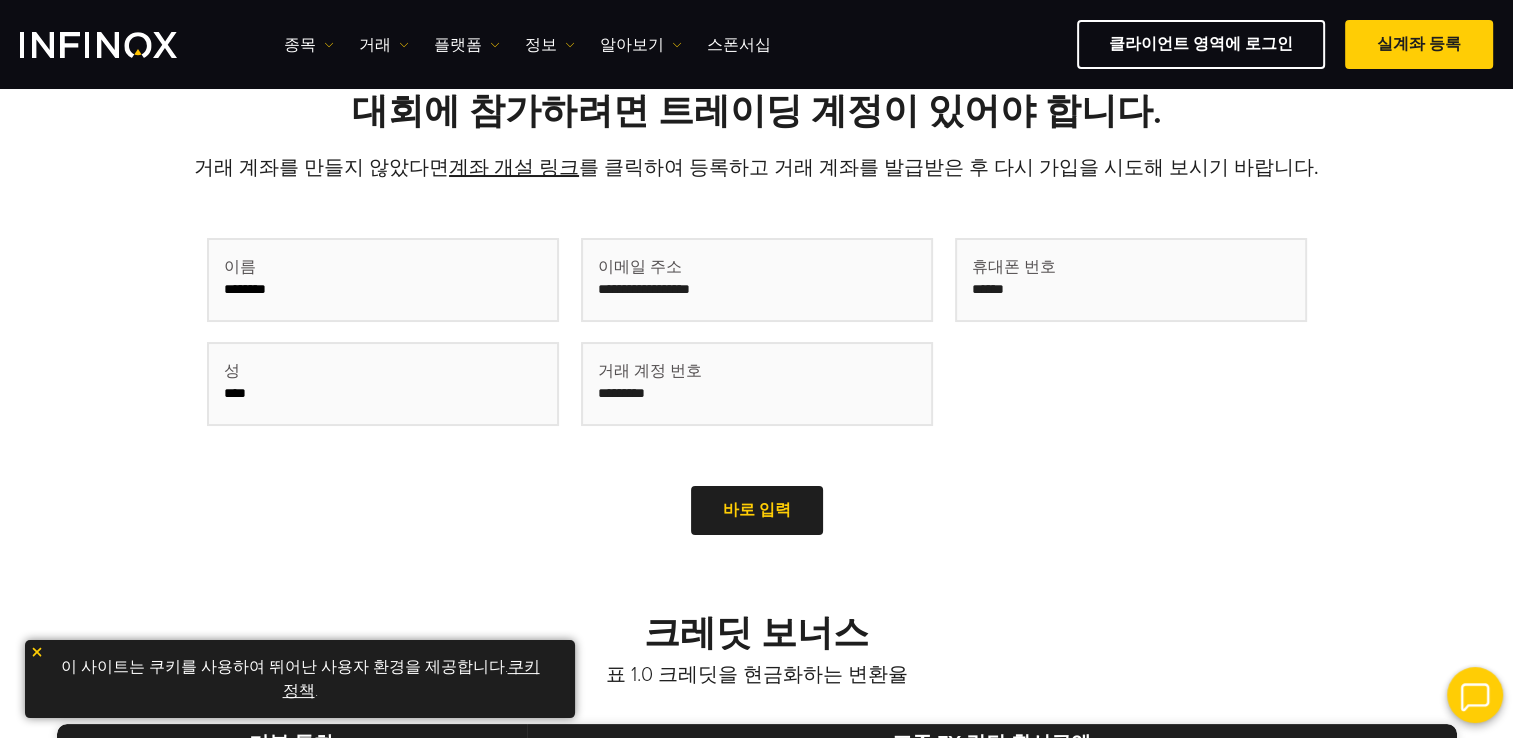 click on "********" at bounding box center (383, 280) 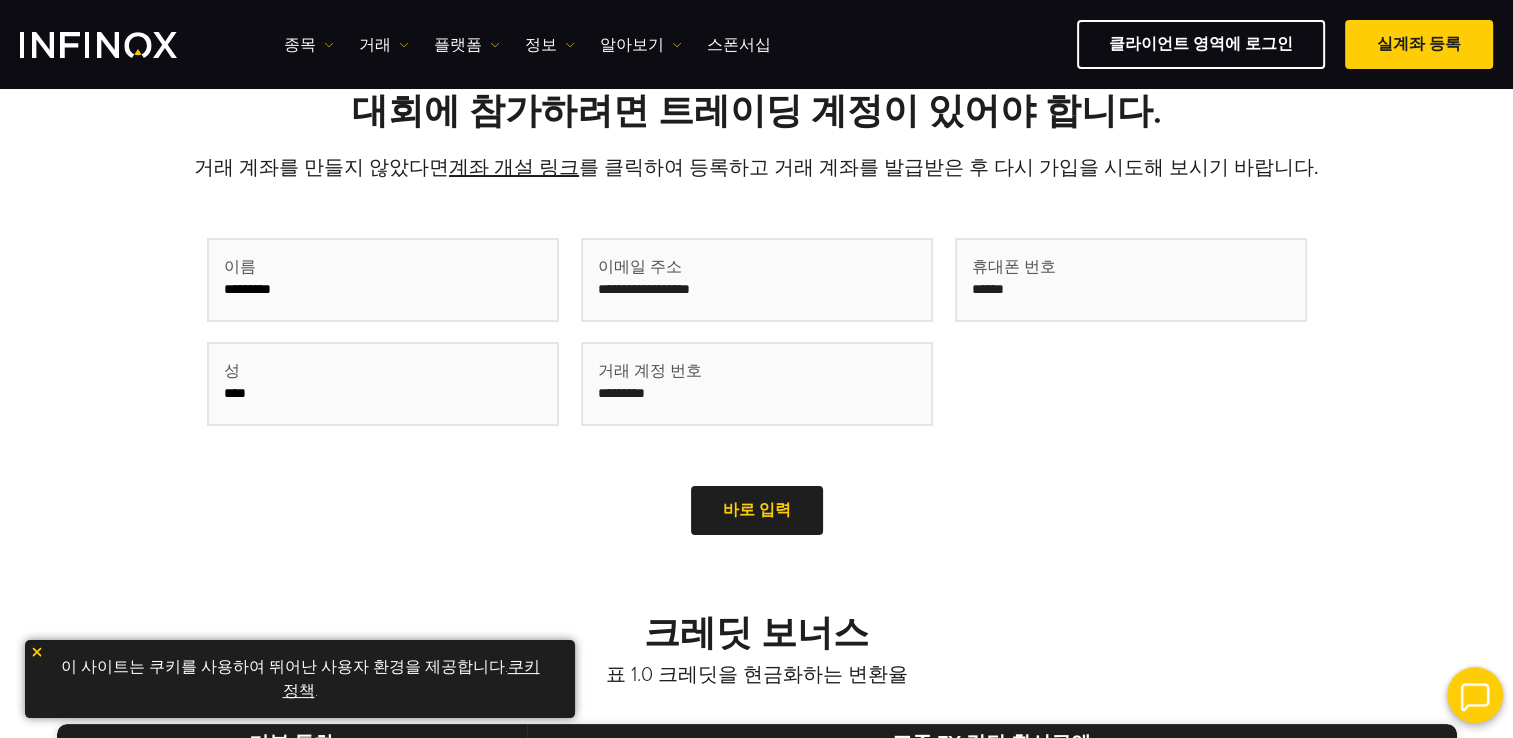 type on "*********" 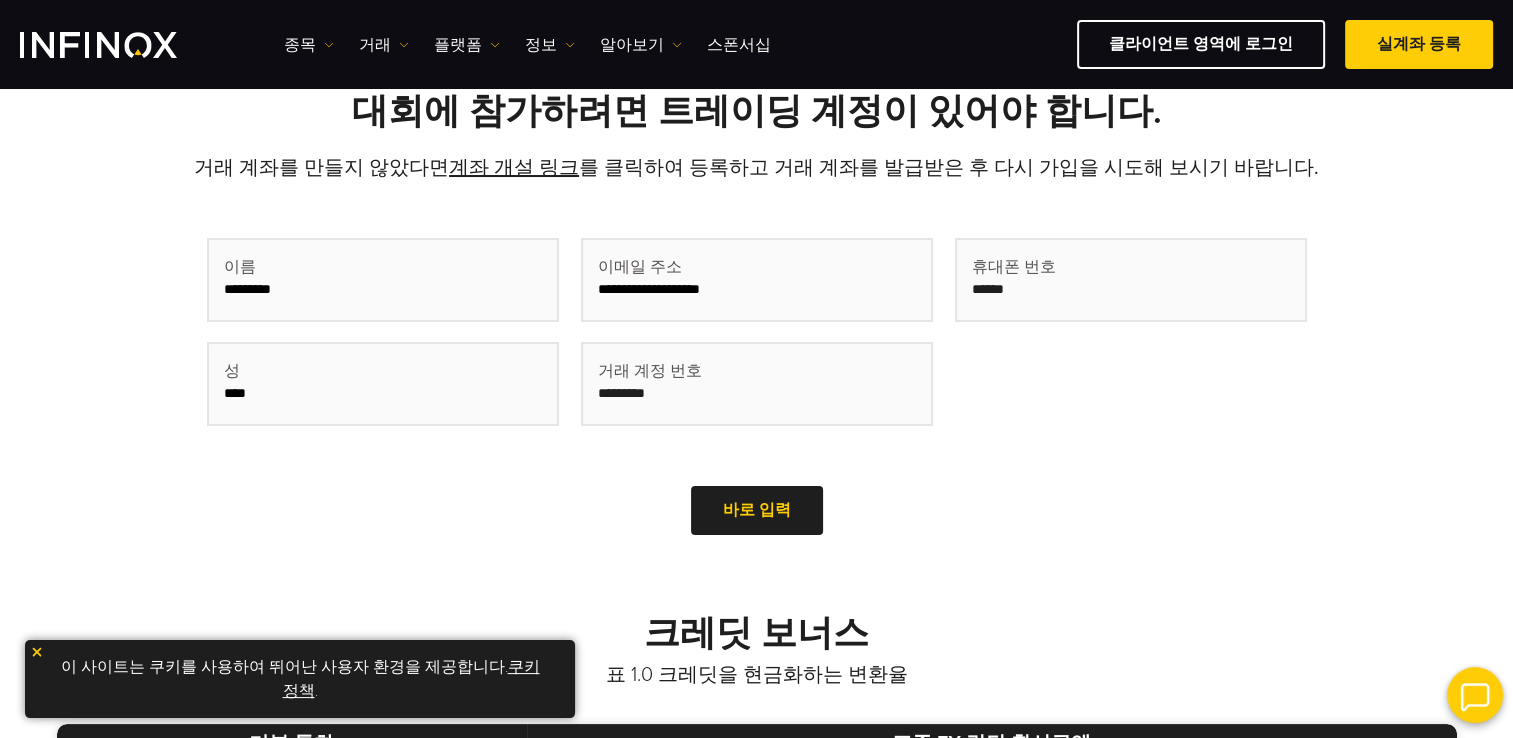 type on "**********" 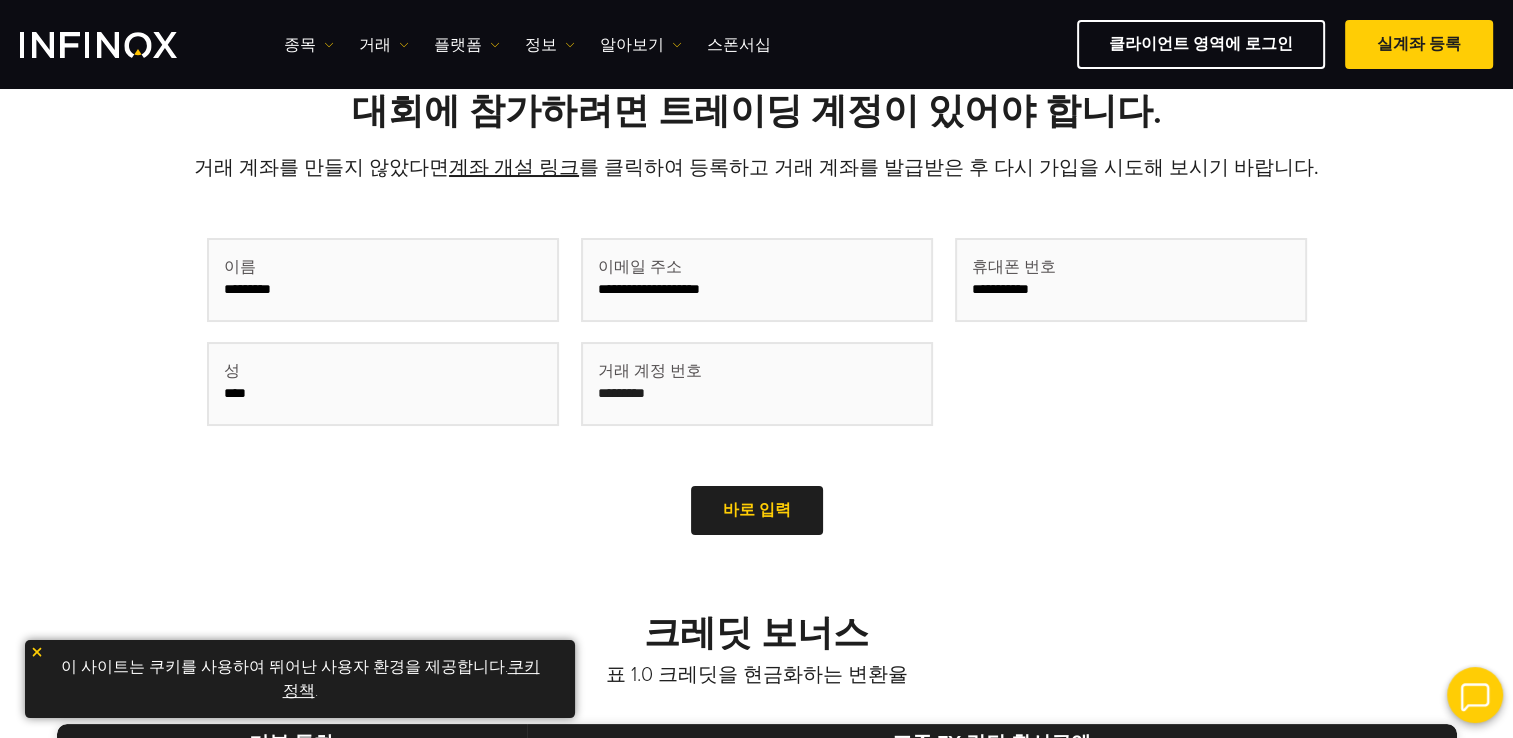 type on "**********" 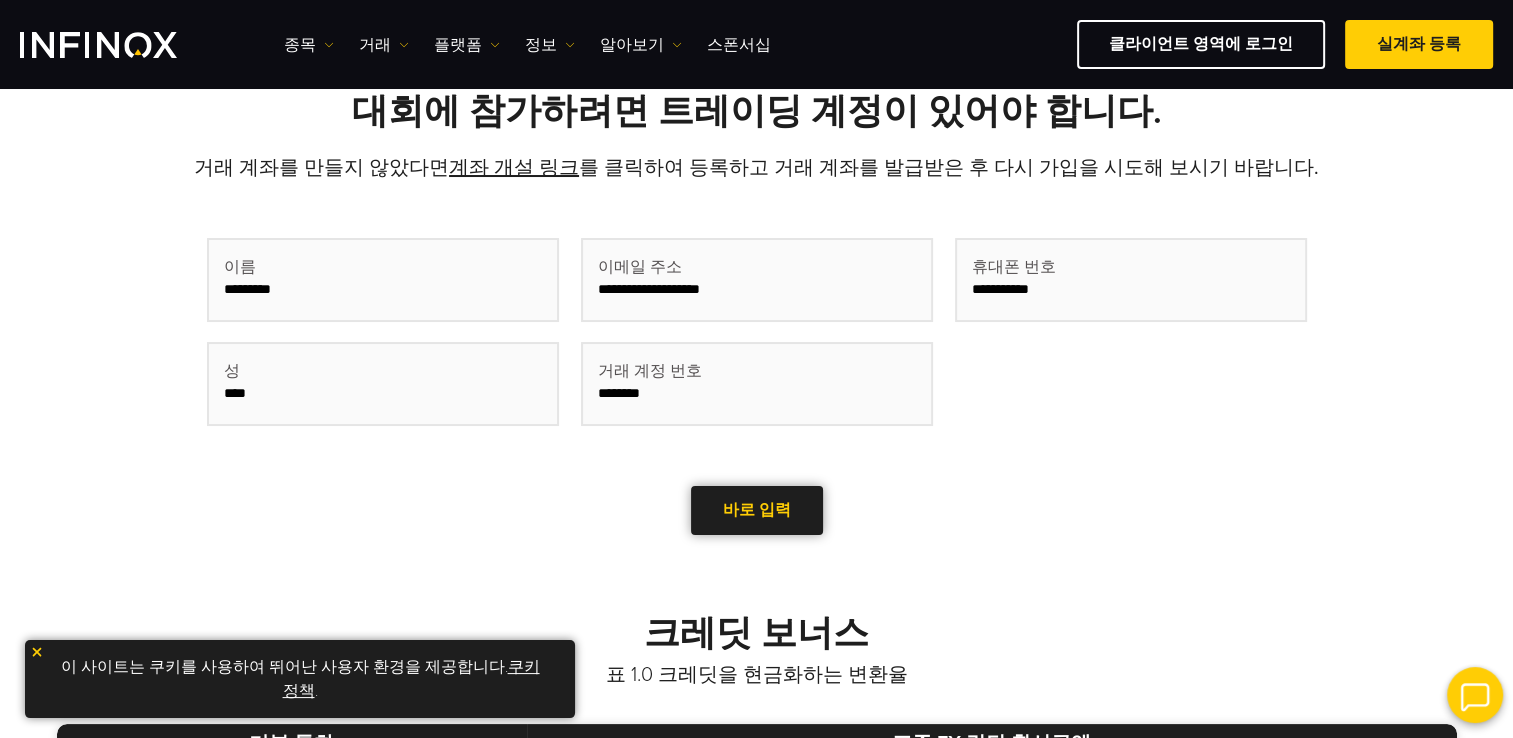 type on "********" 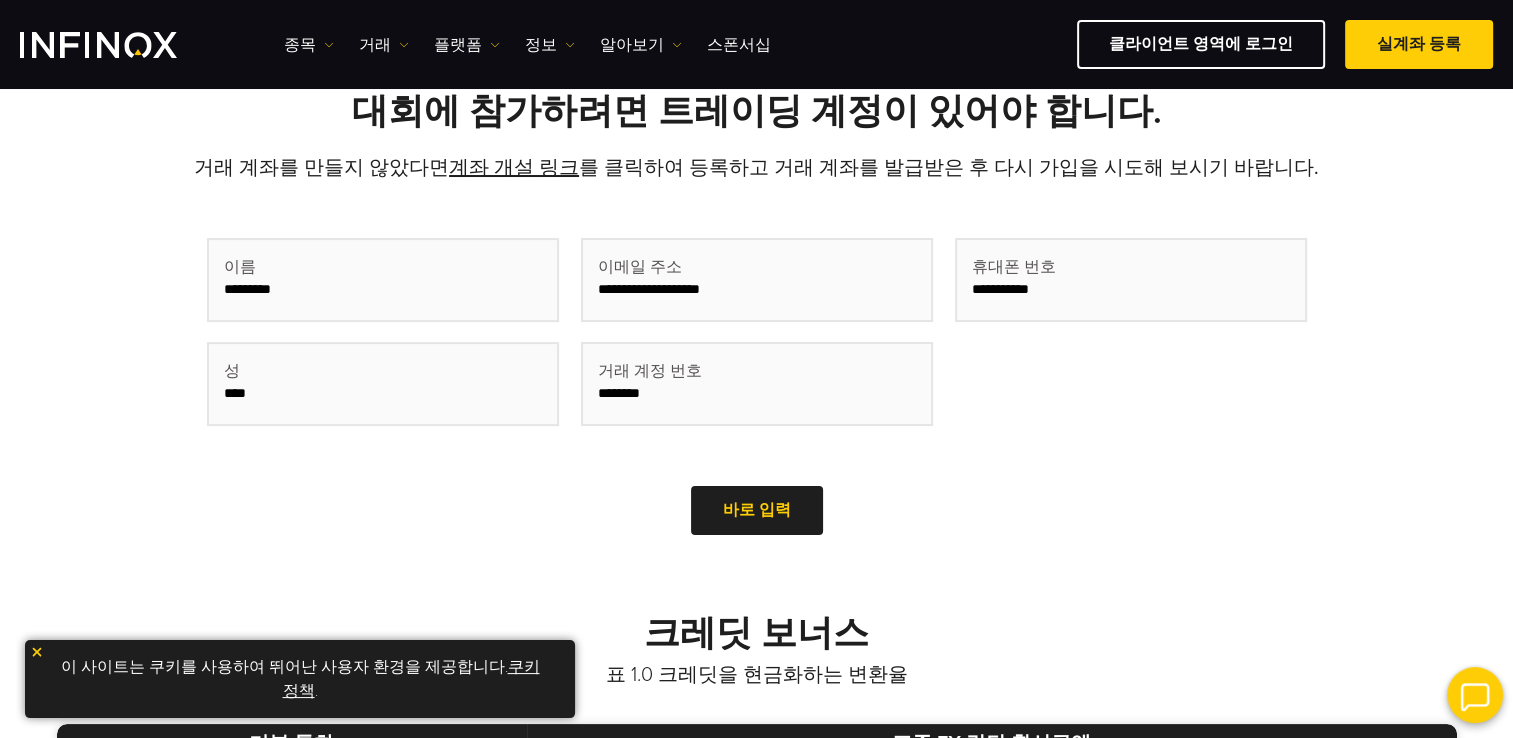 scroll, scrollTop: 0, scrollLeft: 0, axis: both 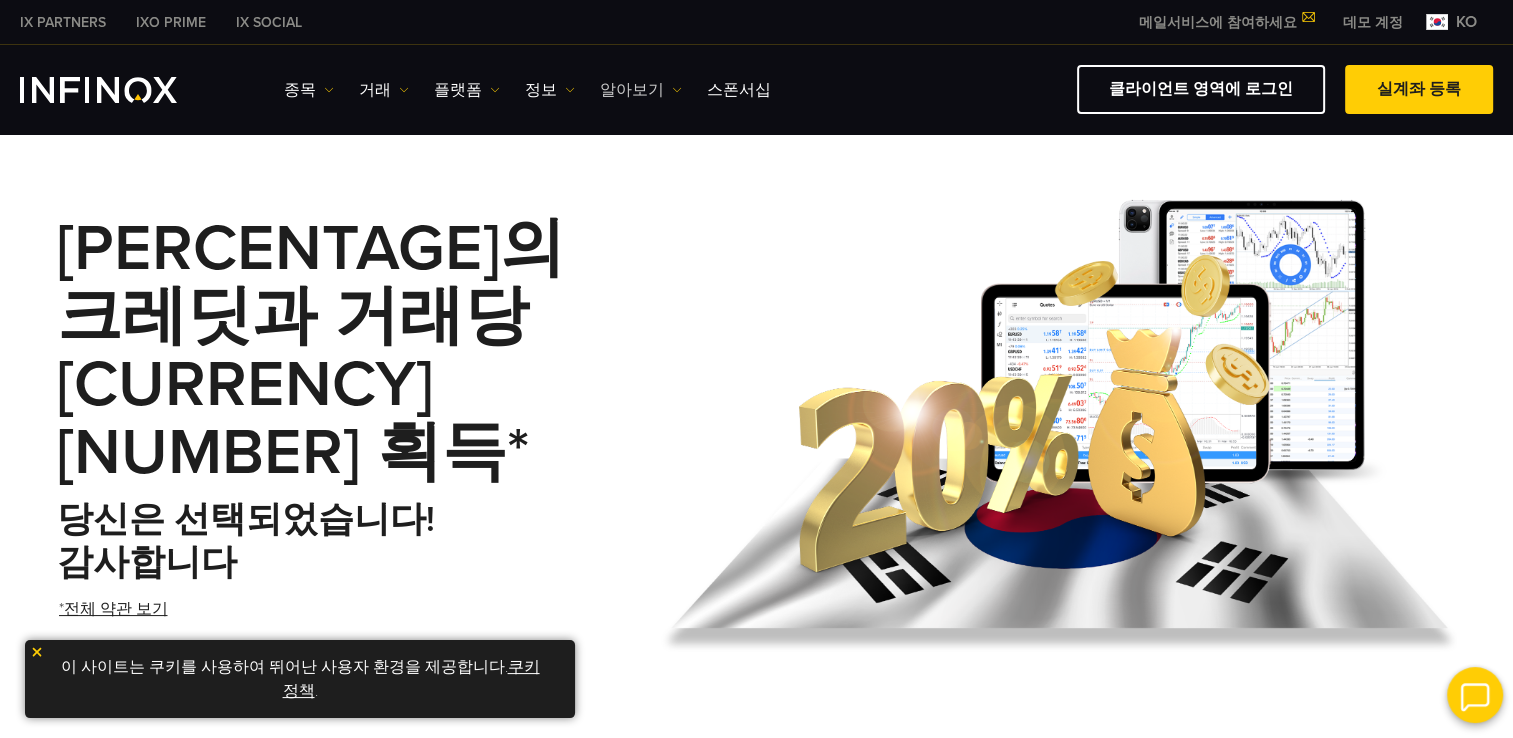 click at bounding box center [329, 90] 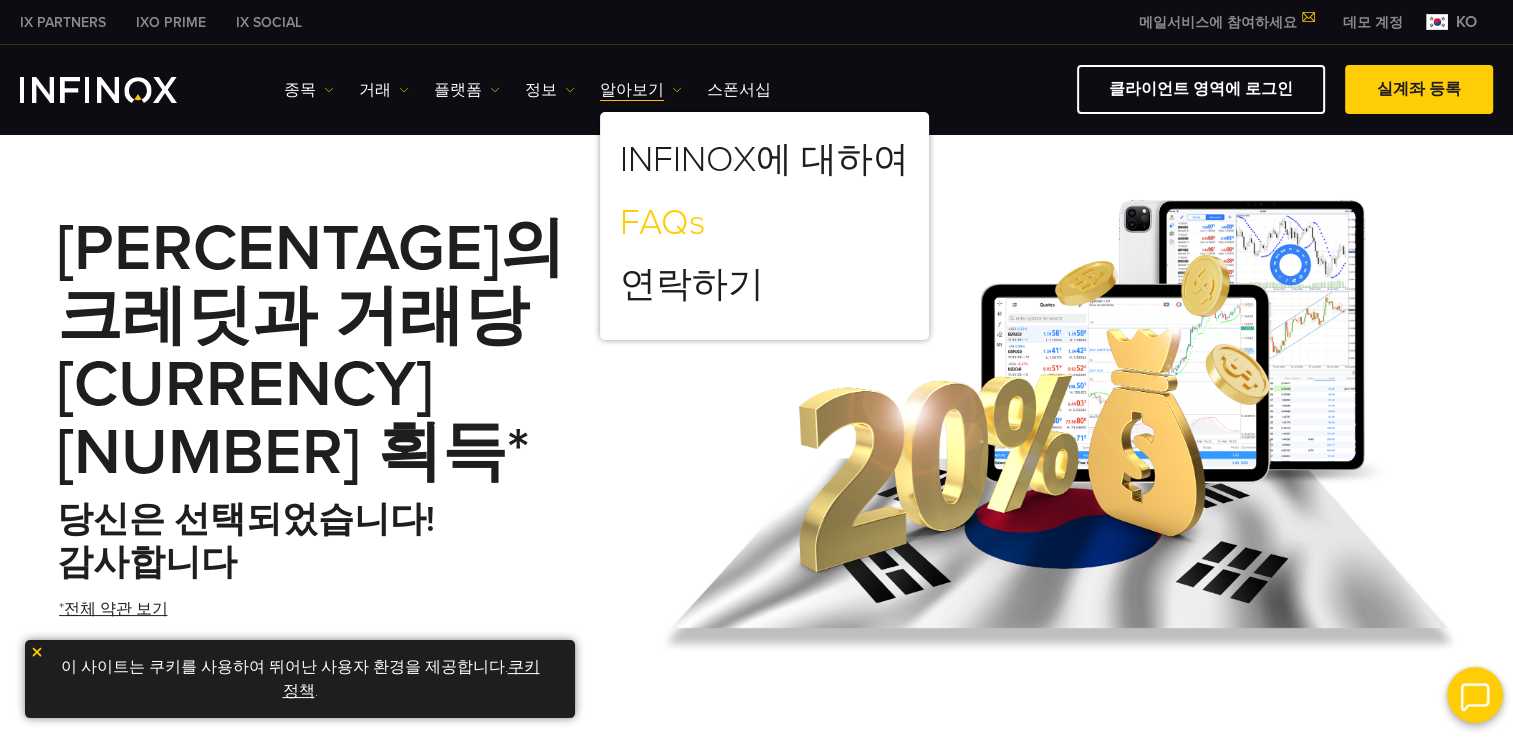click on "FAQs" at bounding box center (663, 223) 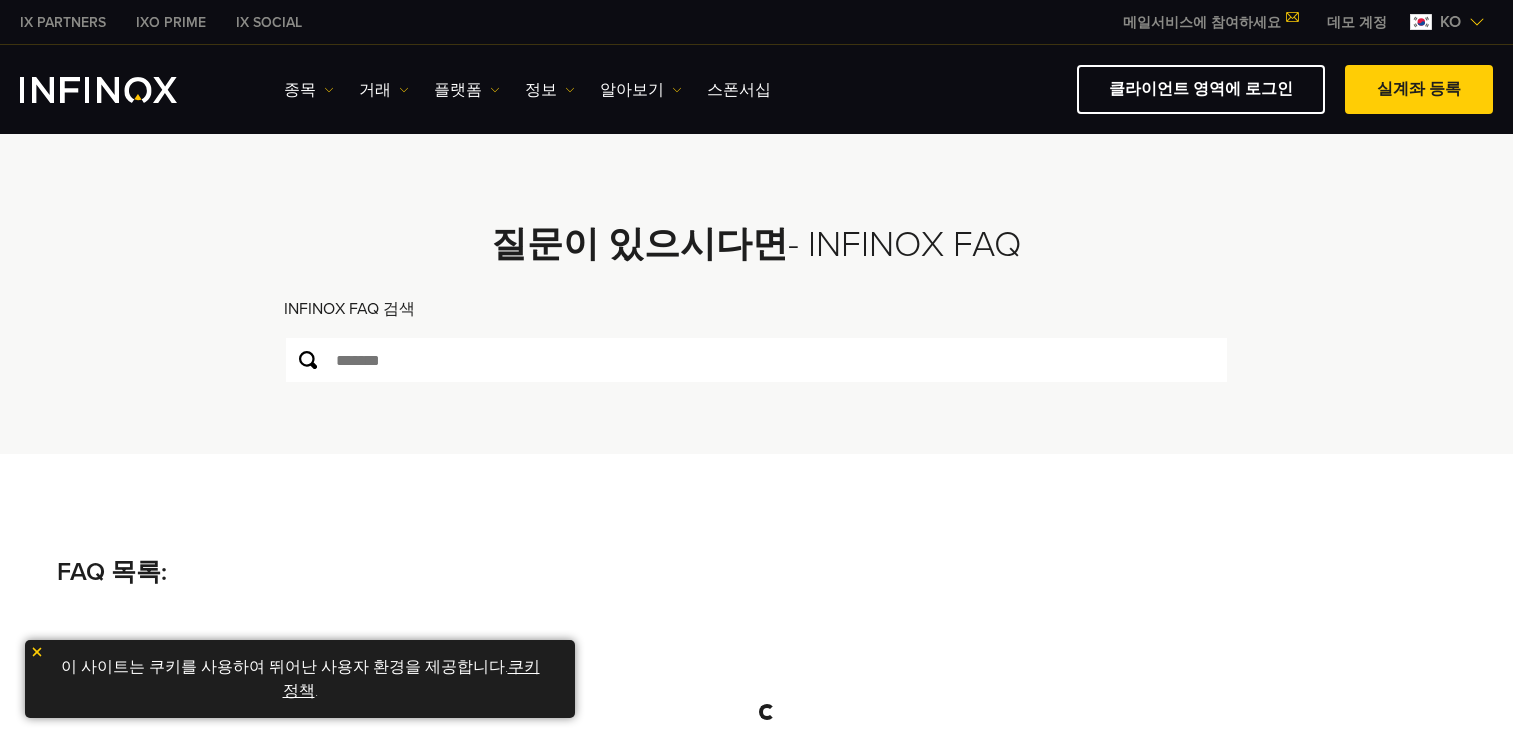 scroll, scrollTop: 0, scrollLeft: 0, axis: both 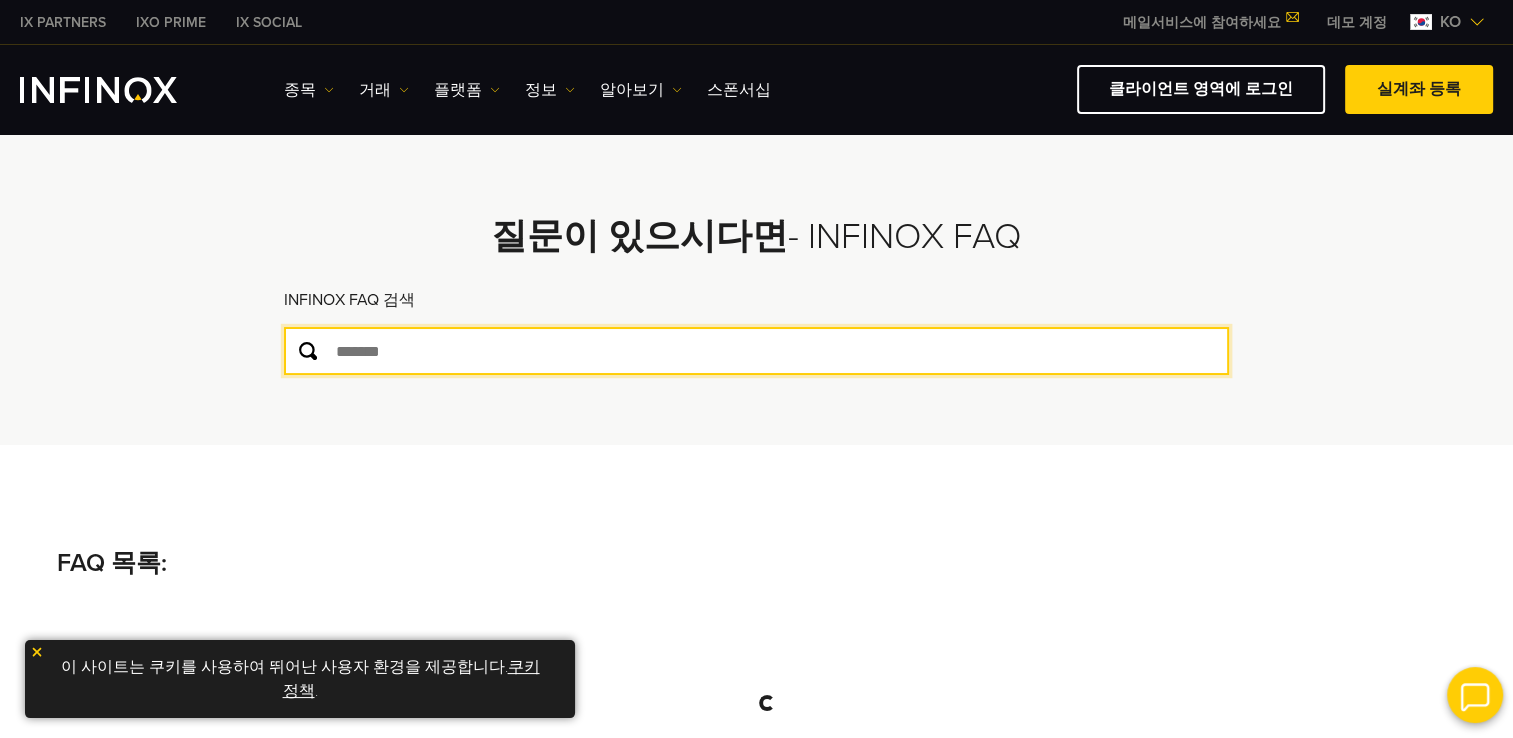 click at bounding box center [756, 351] 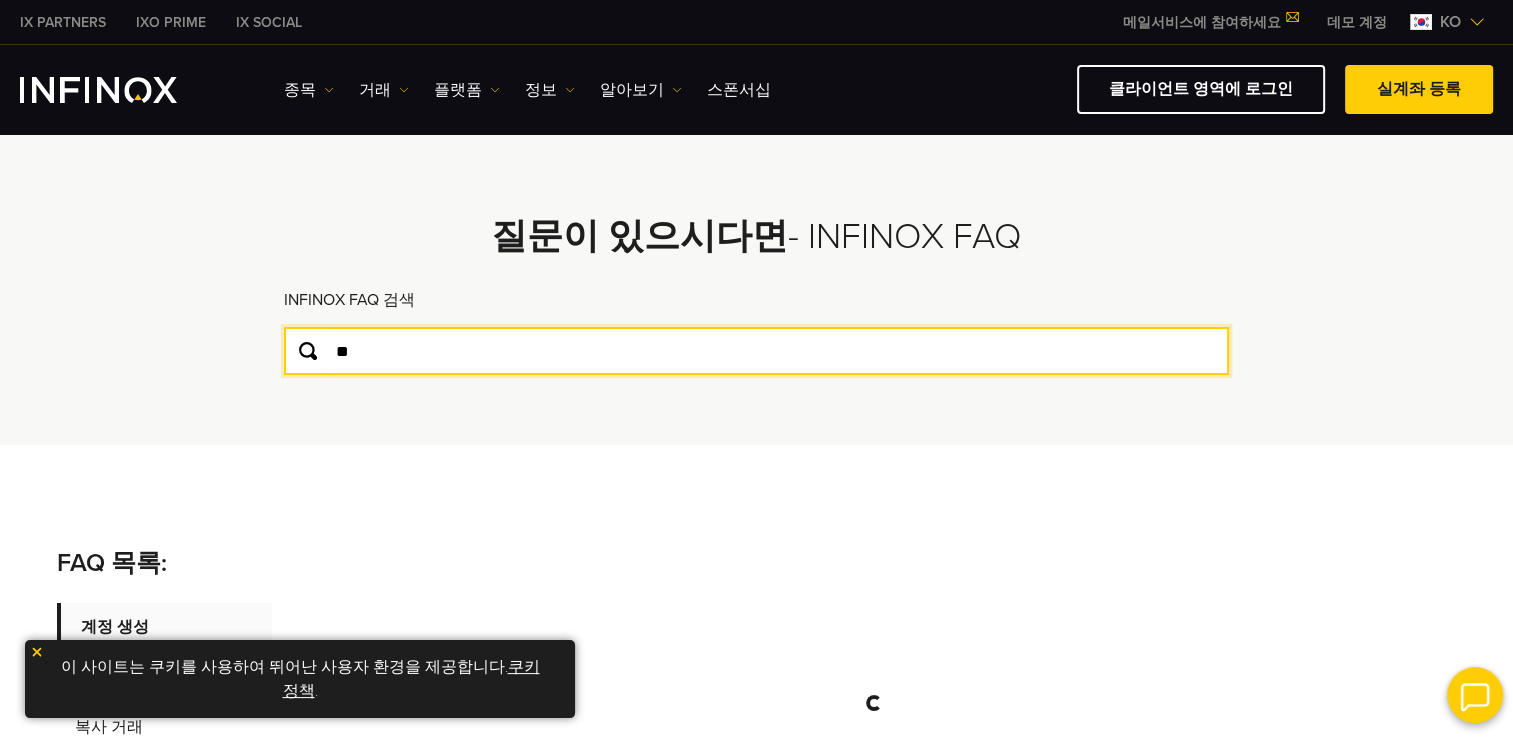 type on "**" 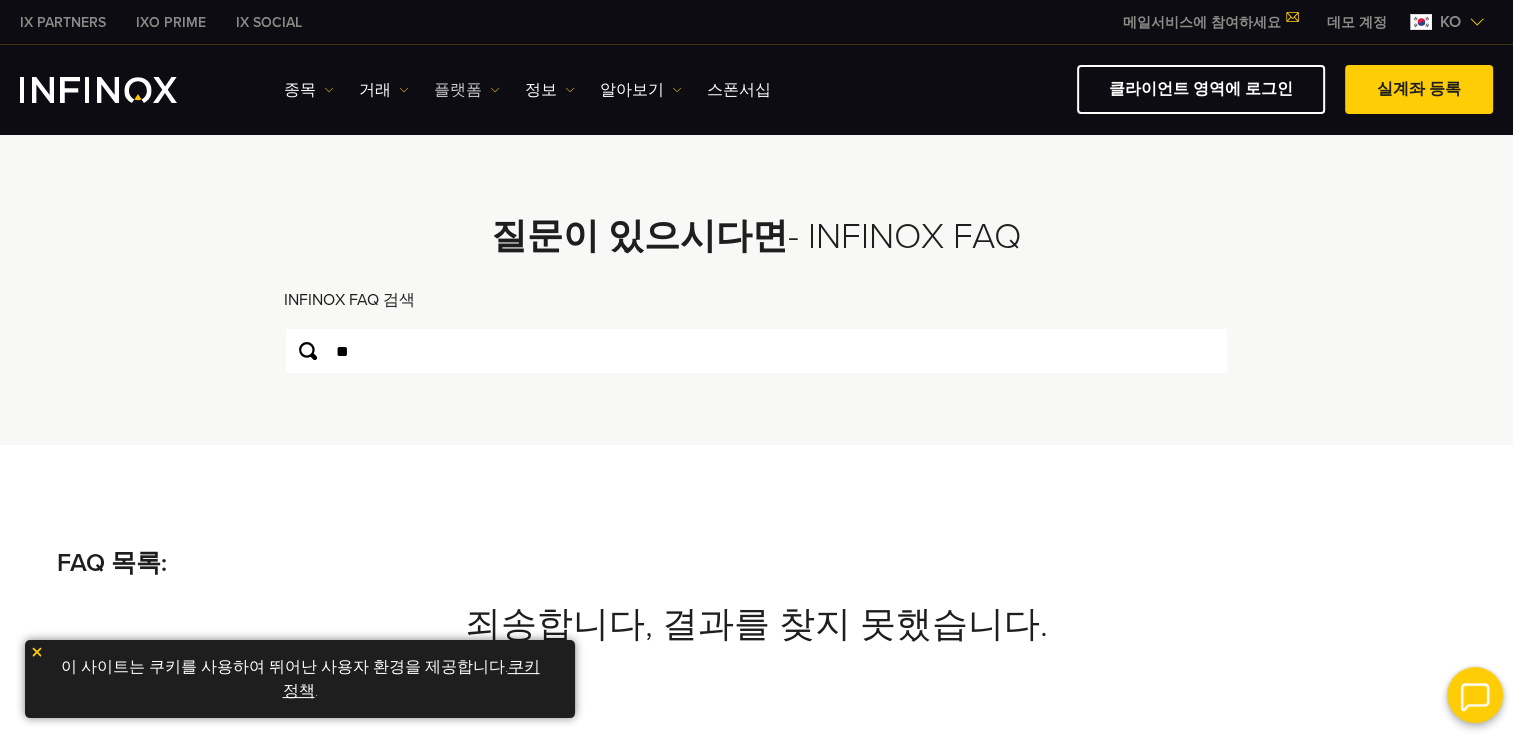 click on "플랫폼" at bounding box center [309, 90] 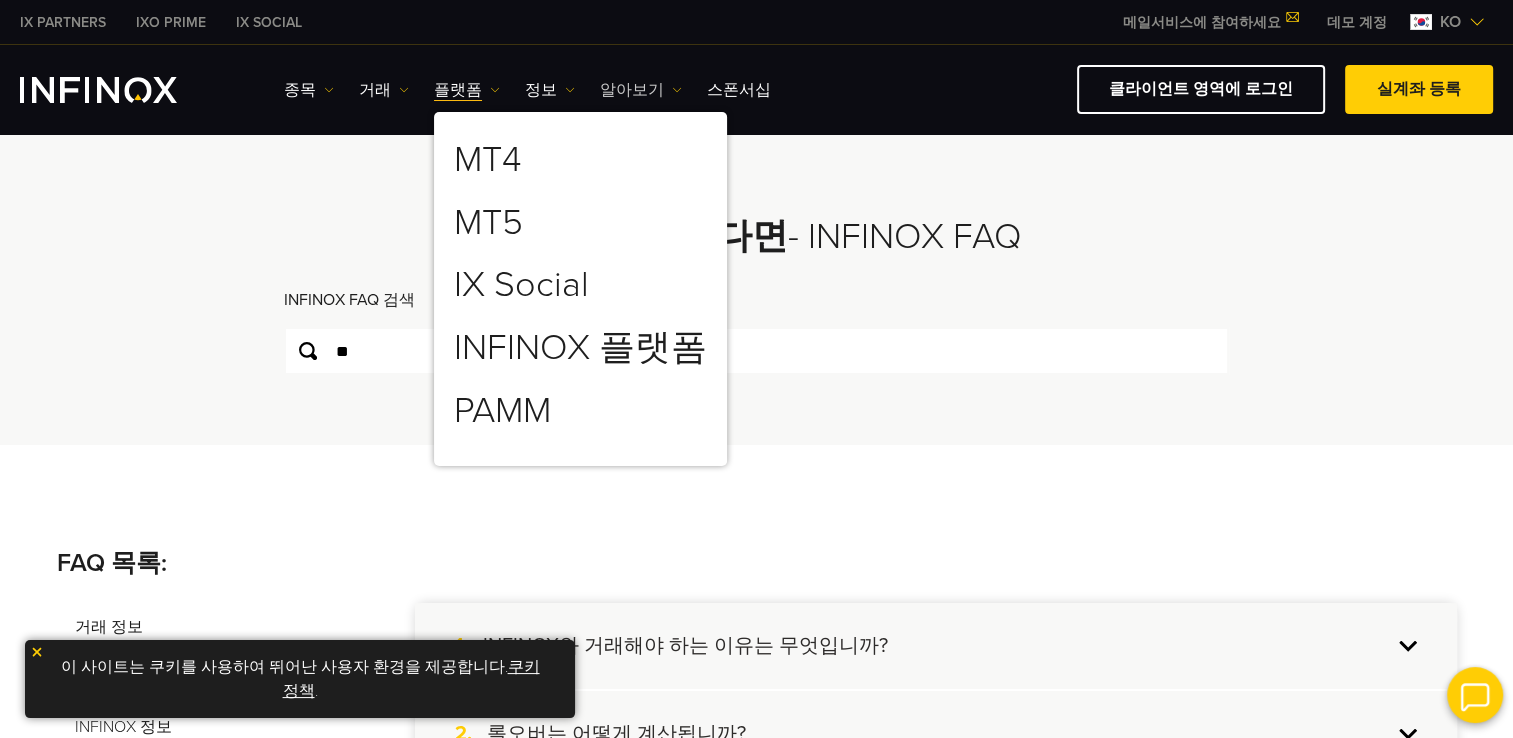 click on "알아보기" at bounding box center (309, 90) 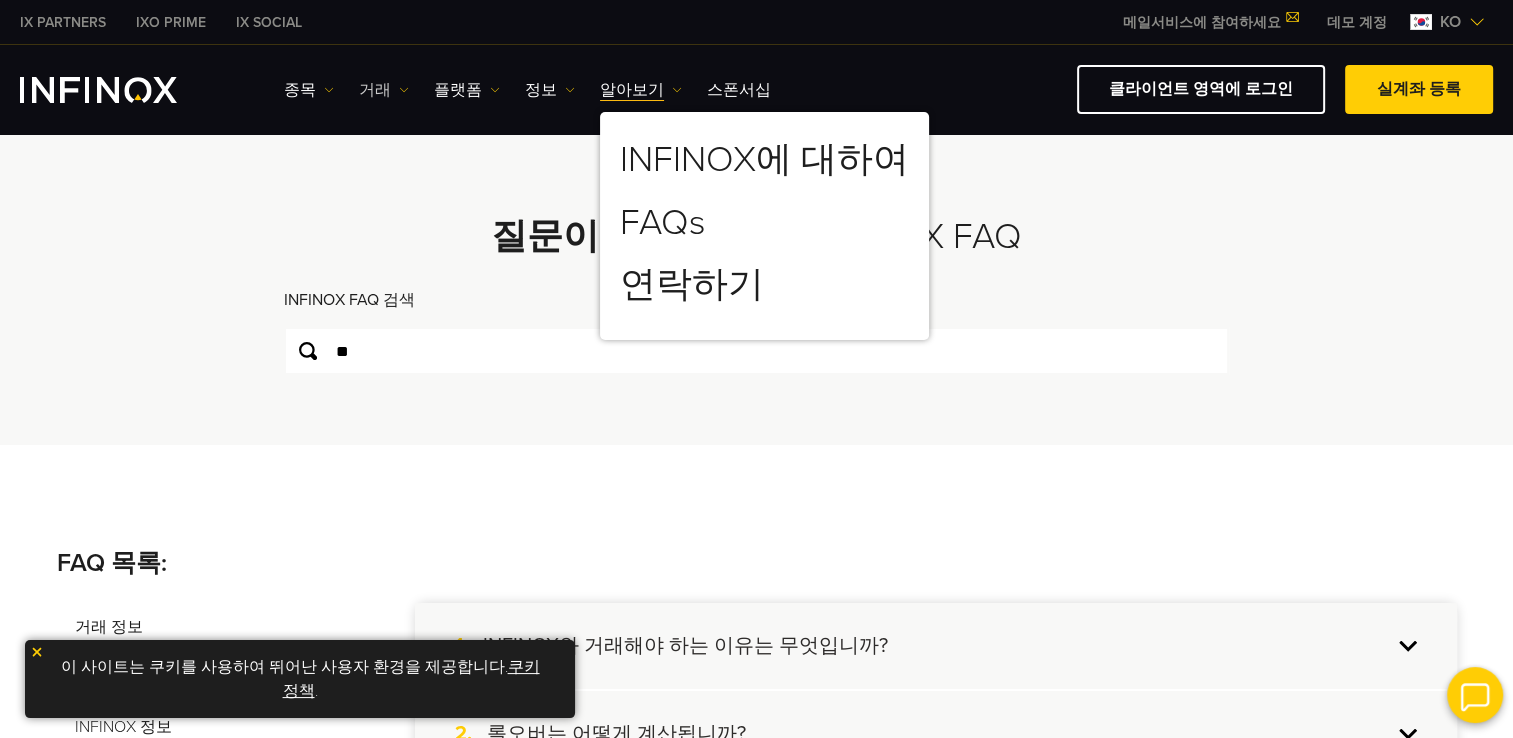 click on "거래" at bounding box center [309, 90] 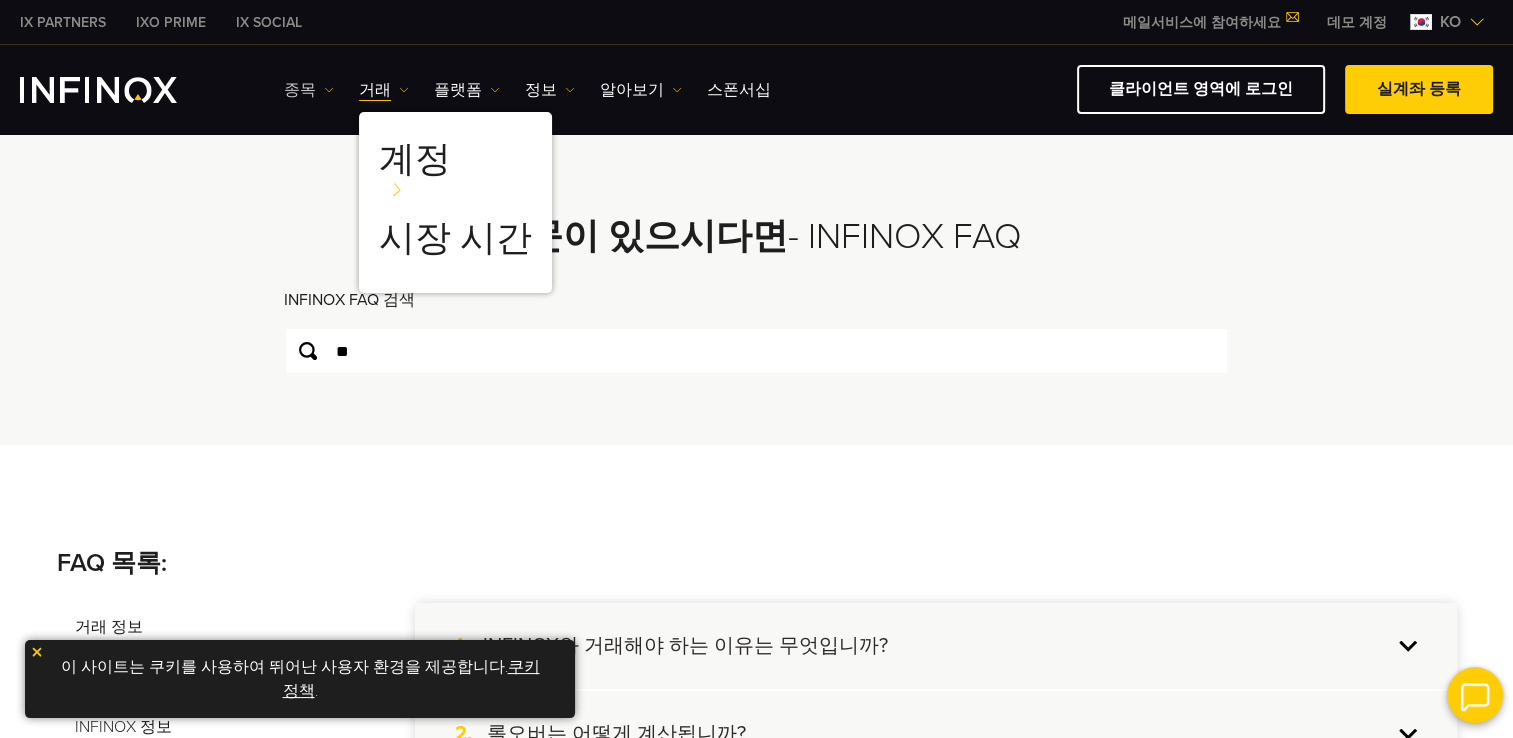 click on "종목" at bounding box center [309, 90] 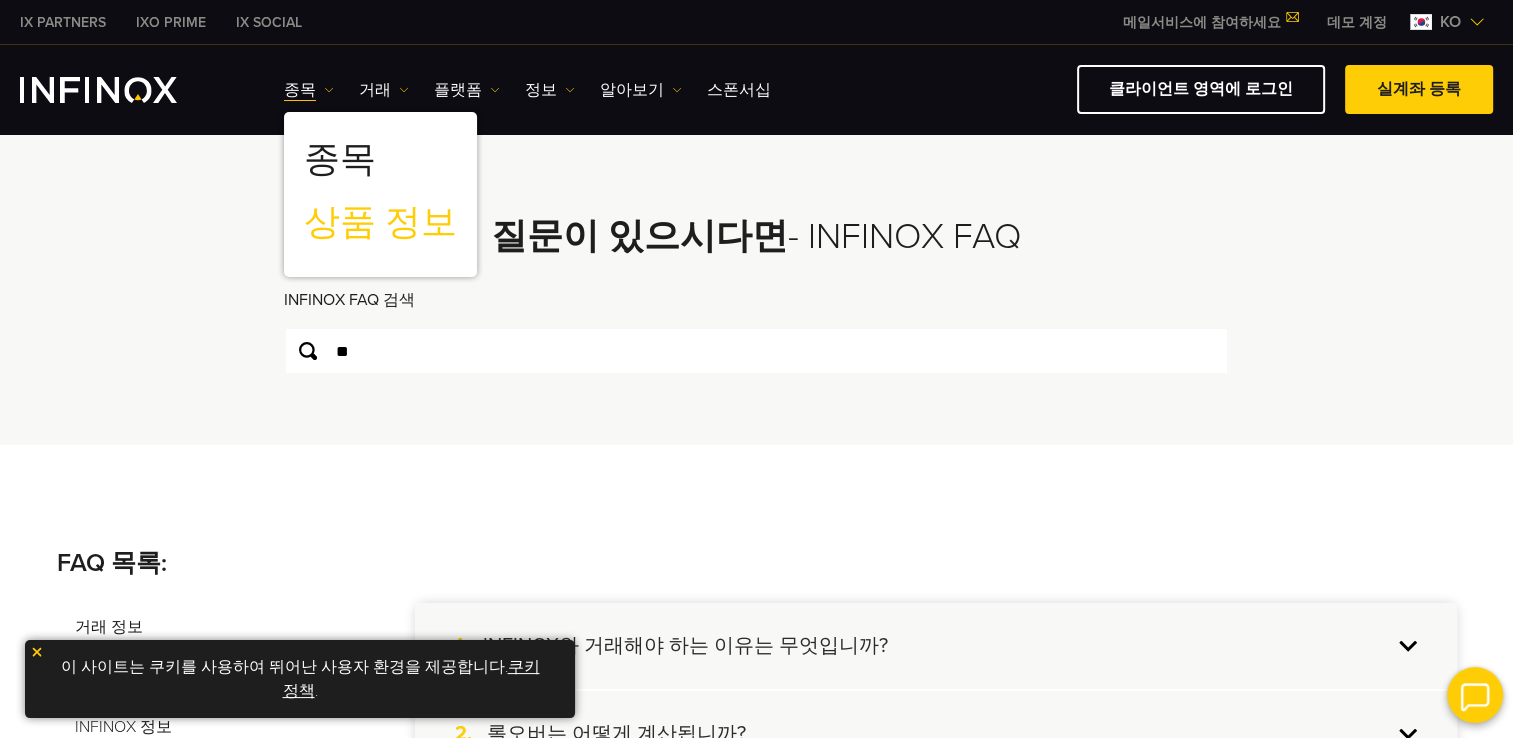 click on "상품 정보" at bounding box center [380, 223] 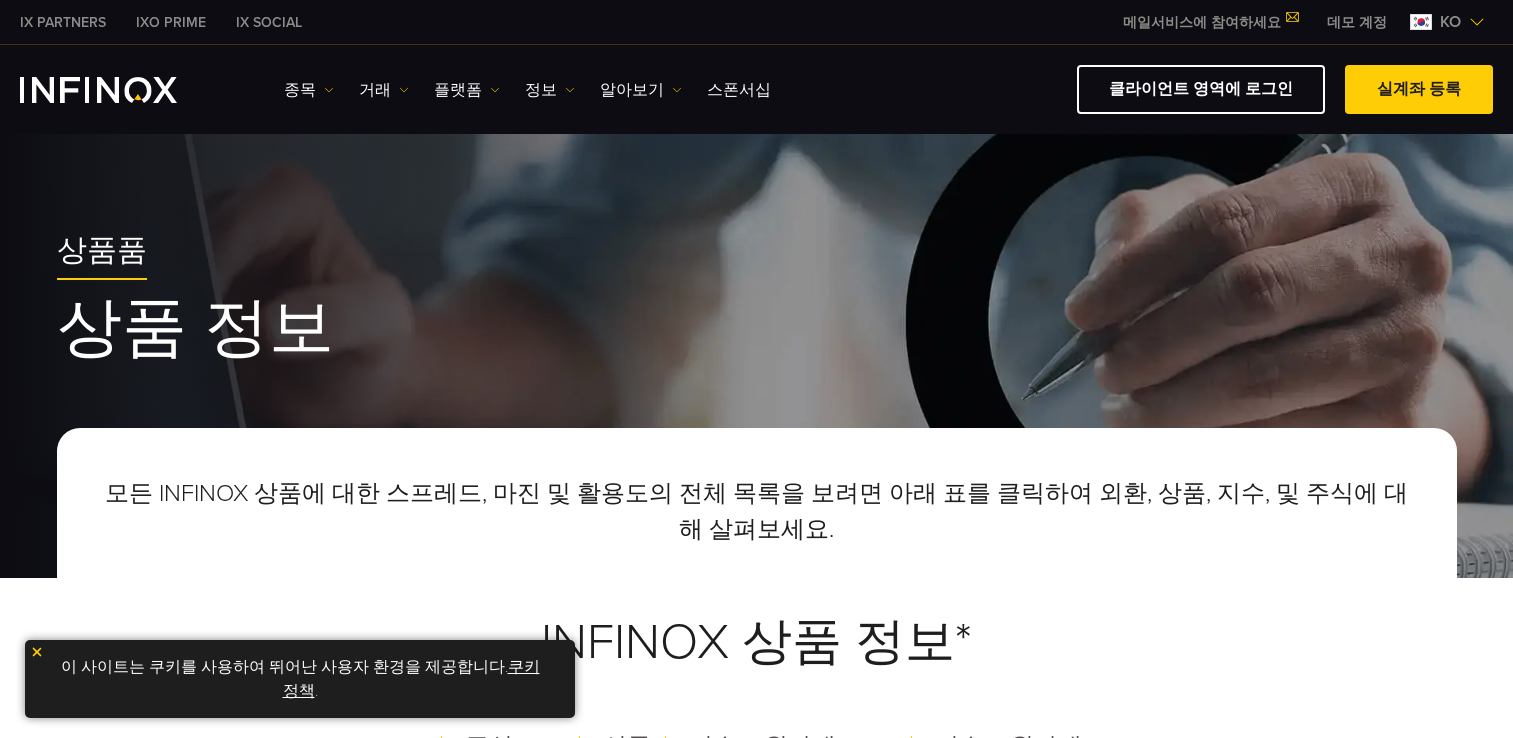 scroll, scrollTop: 0, scrollLeft: 0, axis: both 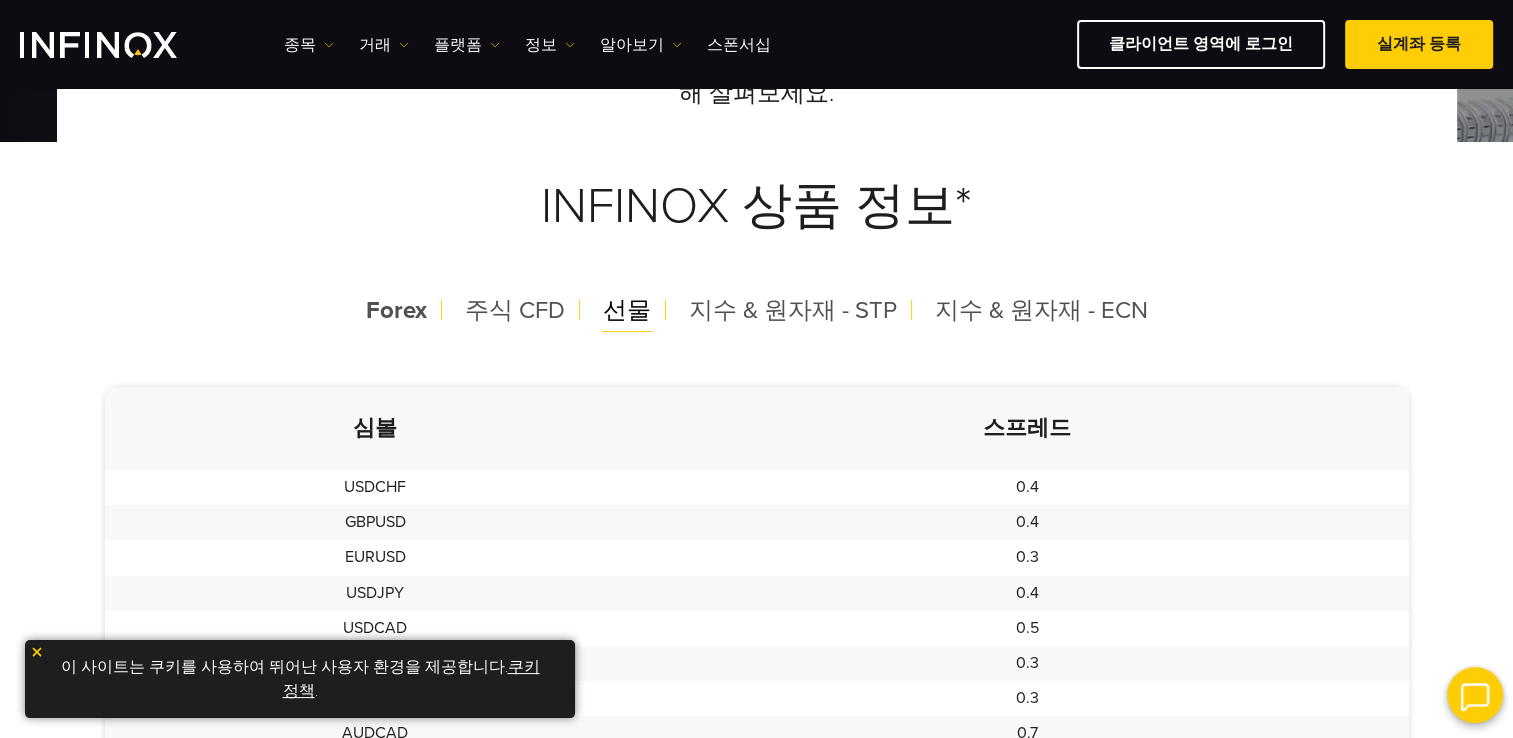 click on "선물" at bounding box center (627, 310) 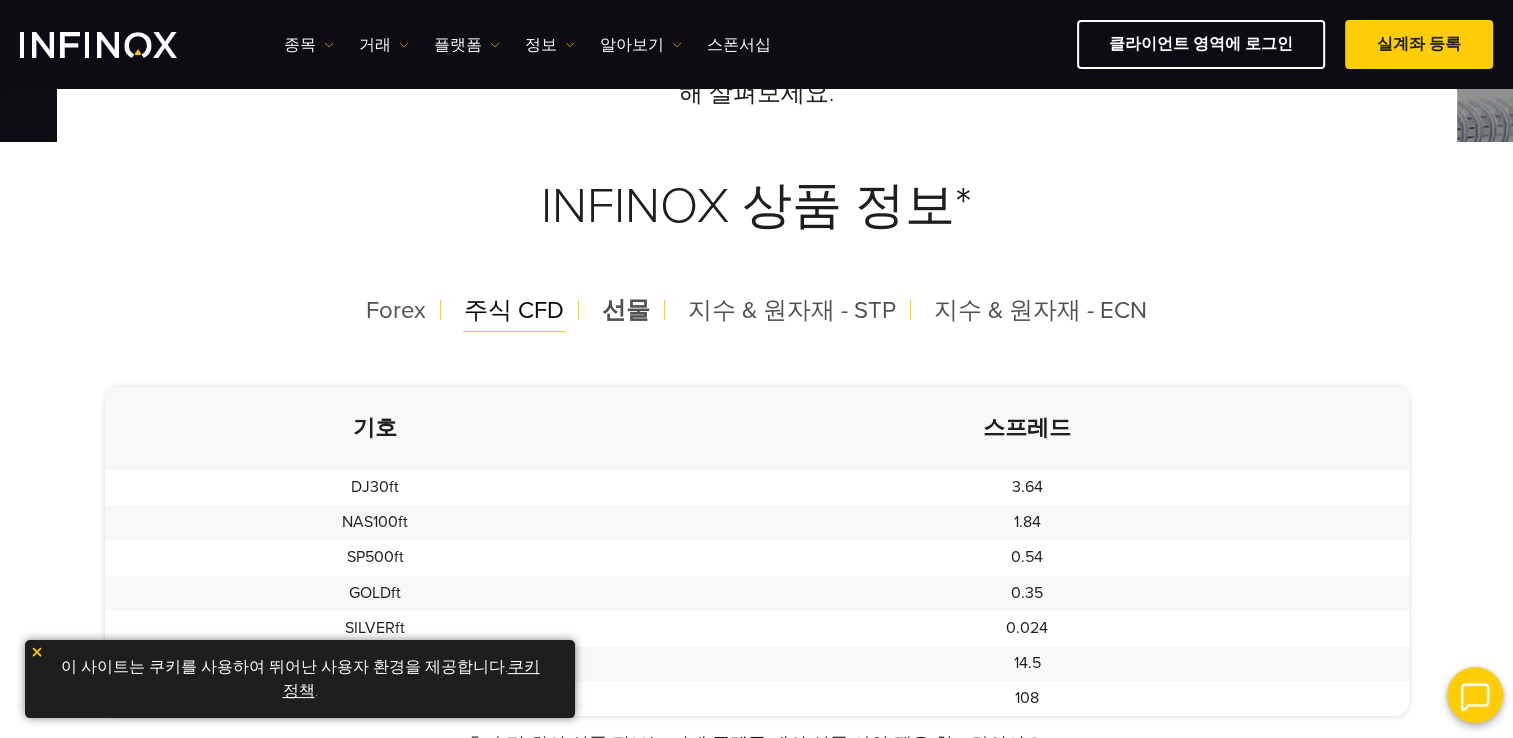 click on "주식 CFD" at bounding box center (514, 310) 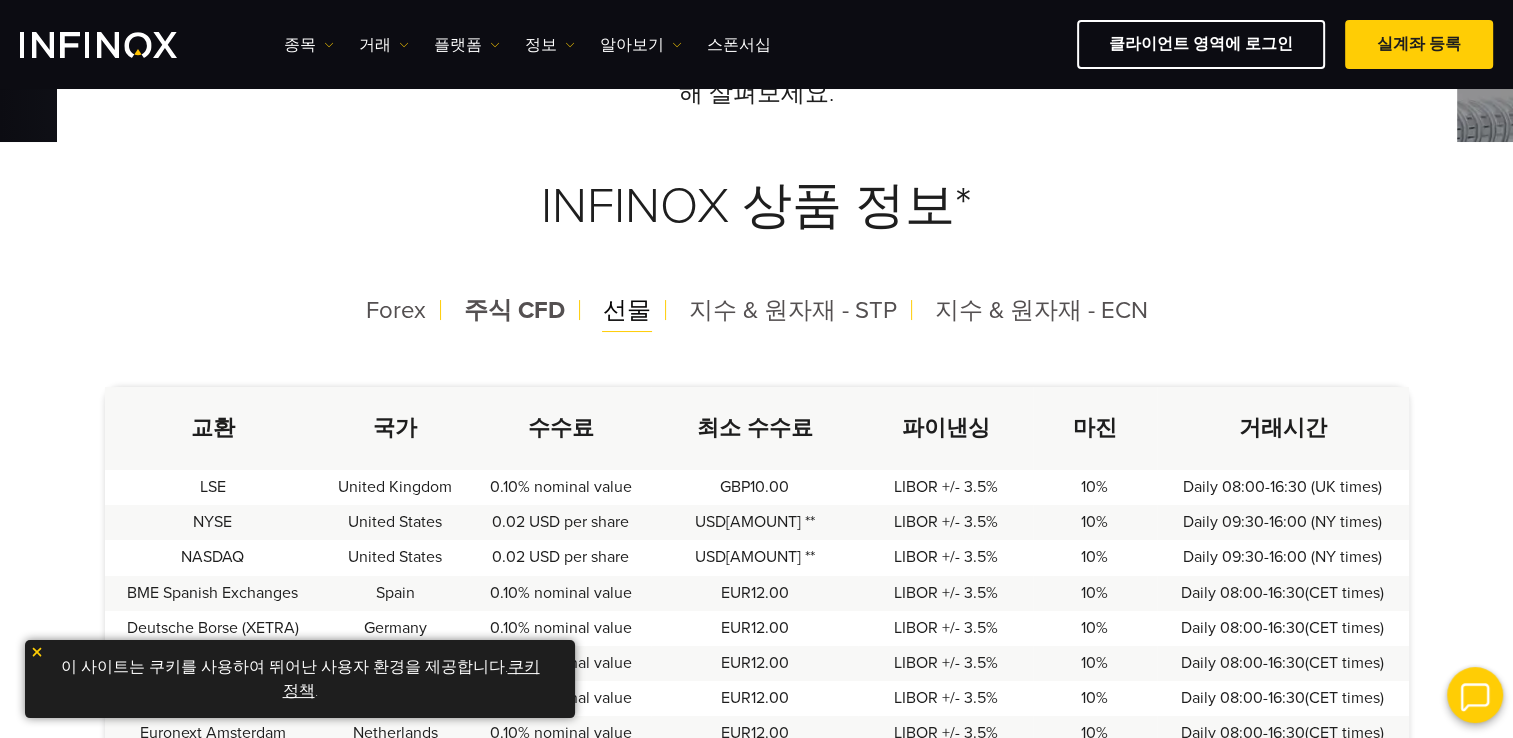click on "선물" at bounding box center [627, 310] 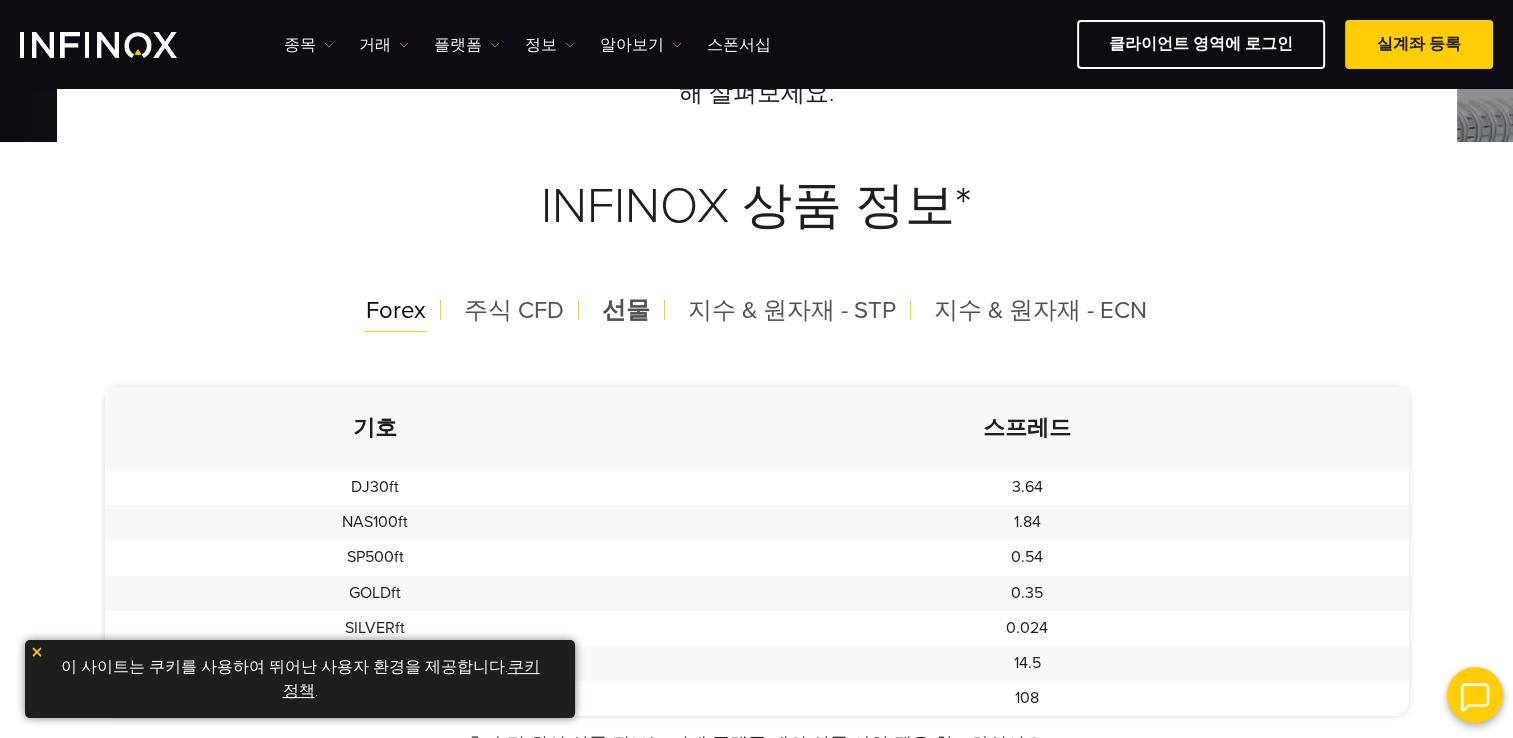 click on "Forex" at bounding box center (396, 310) 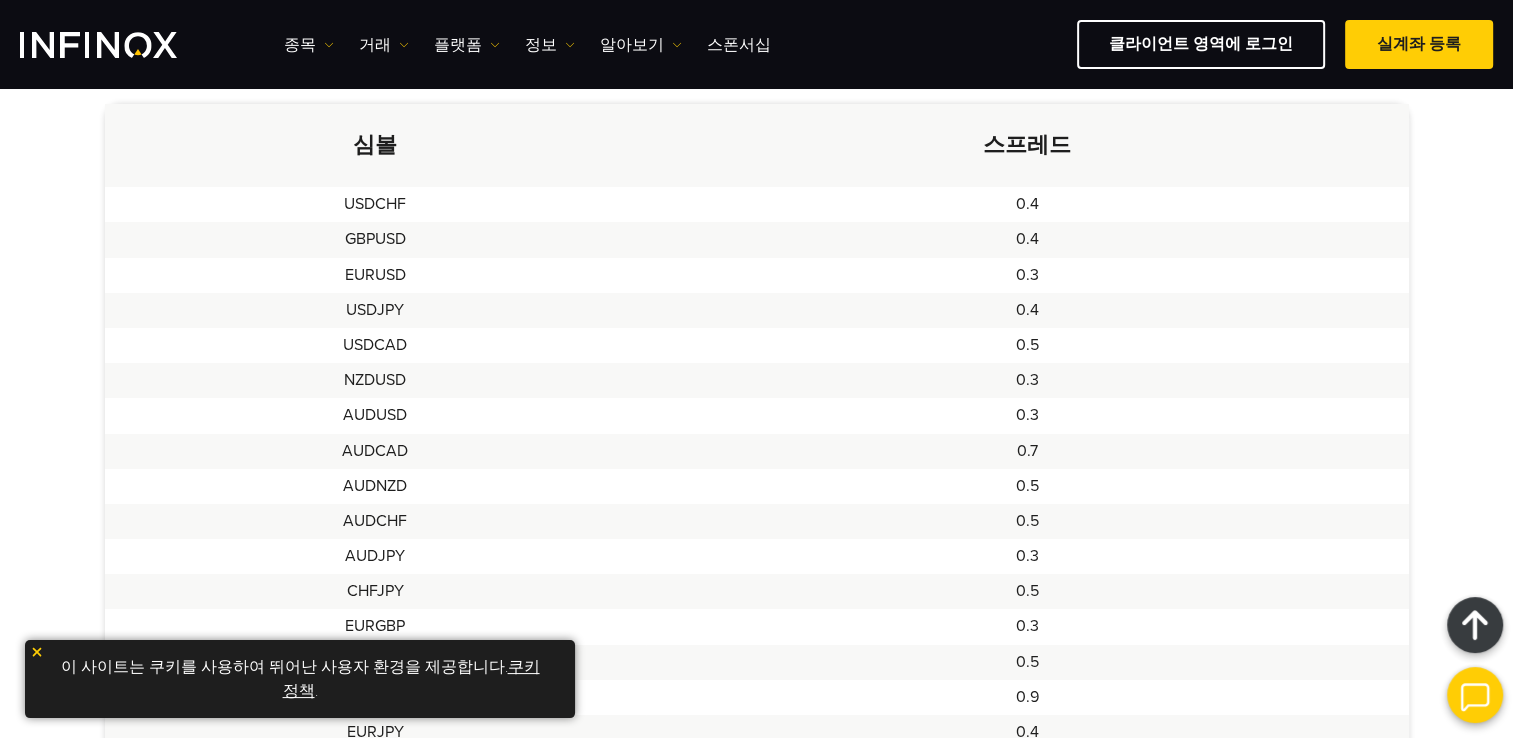 scroll, scrollTop: 400, scrollLeft: 0, axis: vertical 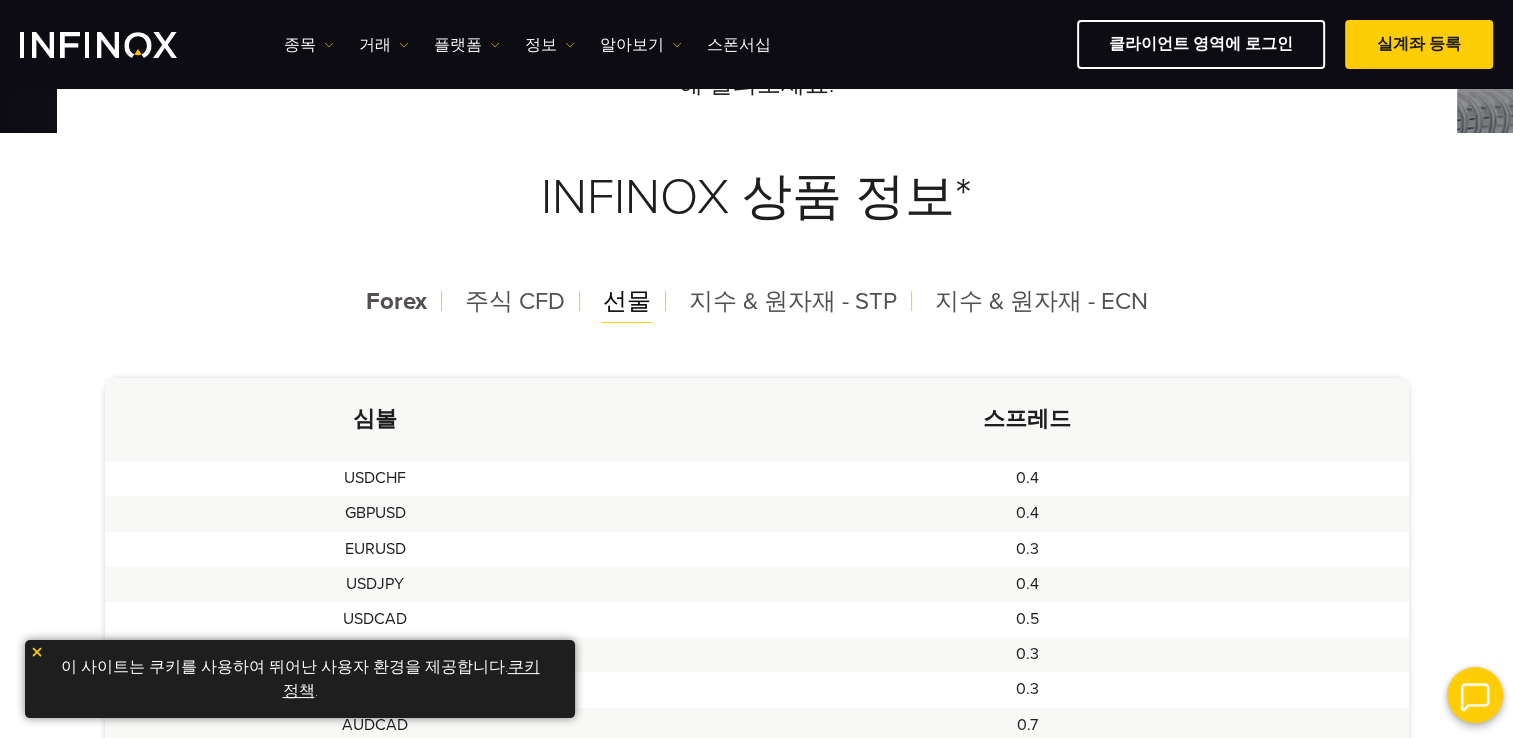 click on "선물" at bounding box center (627, 301) 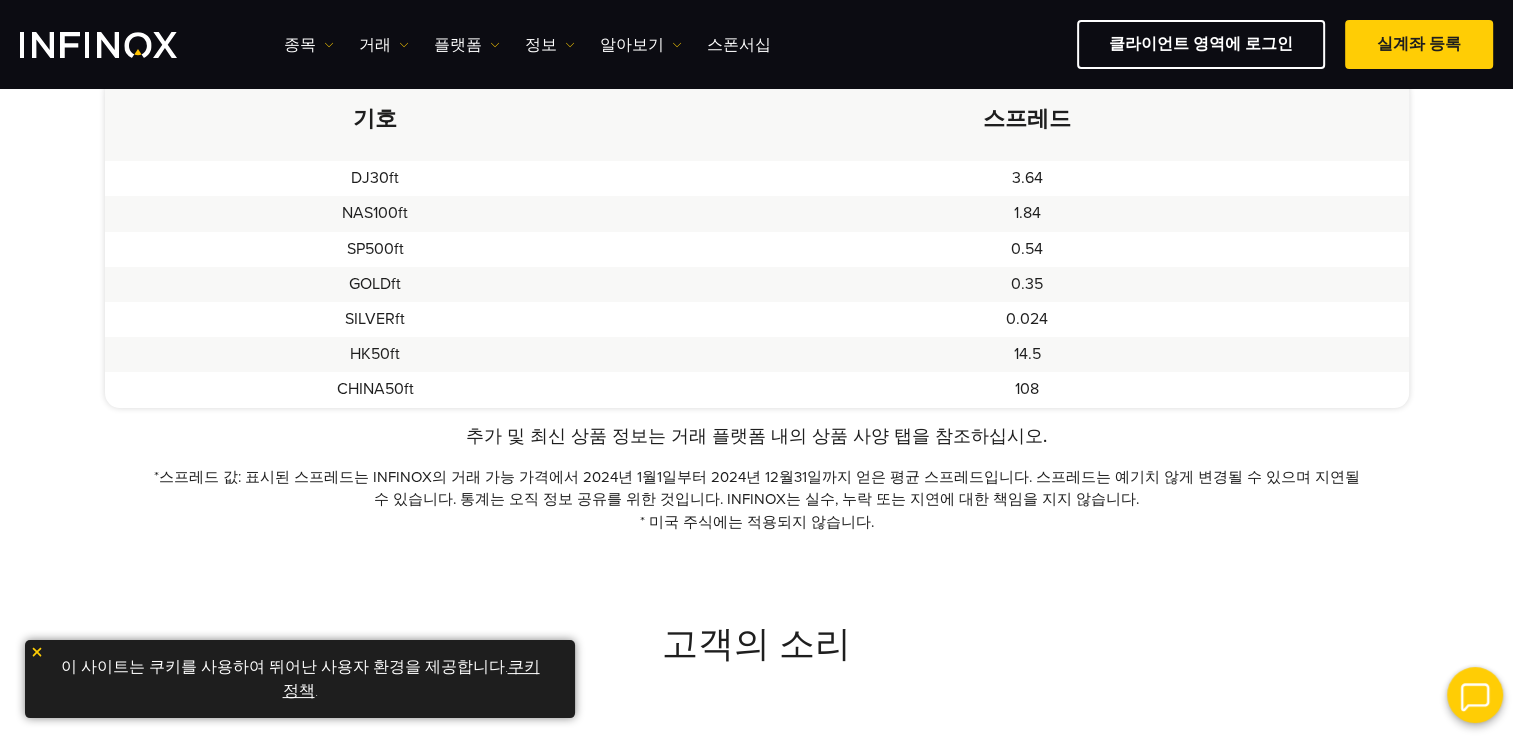 scroll, scrollTop: 300, scrollLeft: 0, axis: vertical 